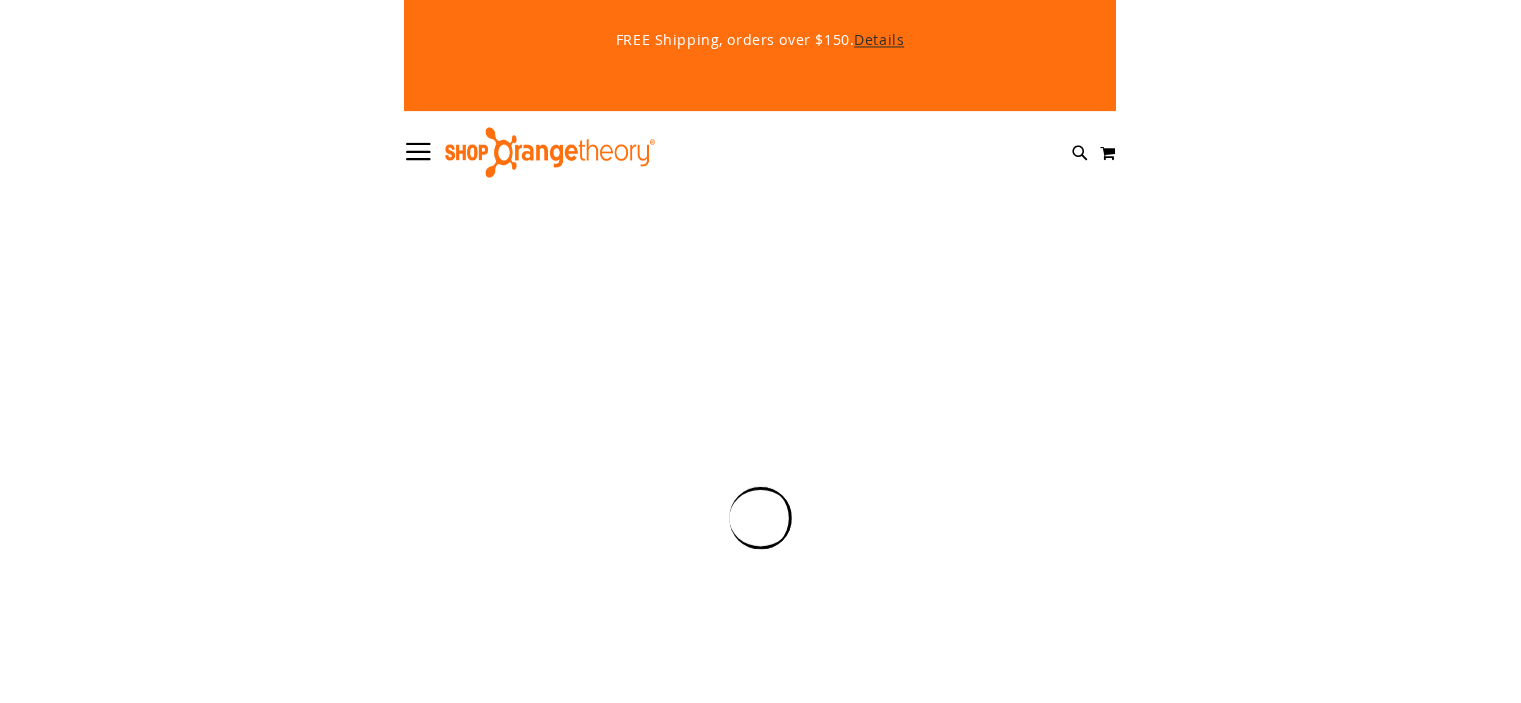 scroll, scrollTop: 0, scrollLeft: 0, axis: both 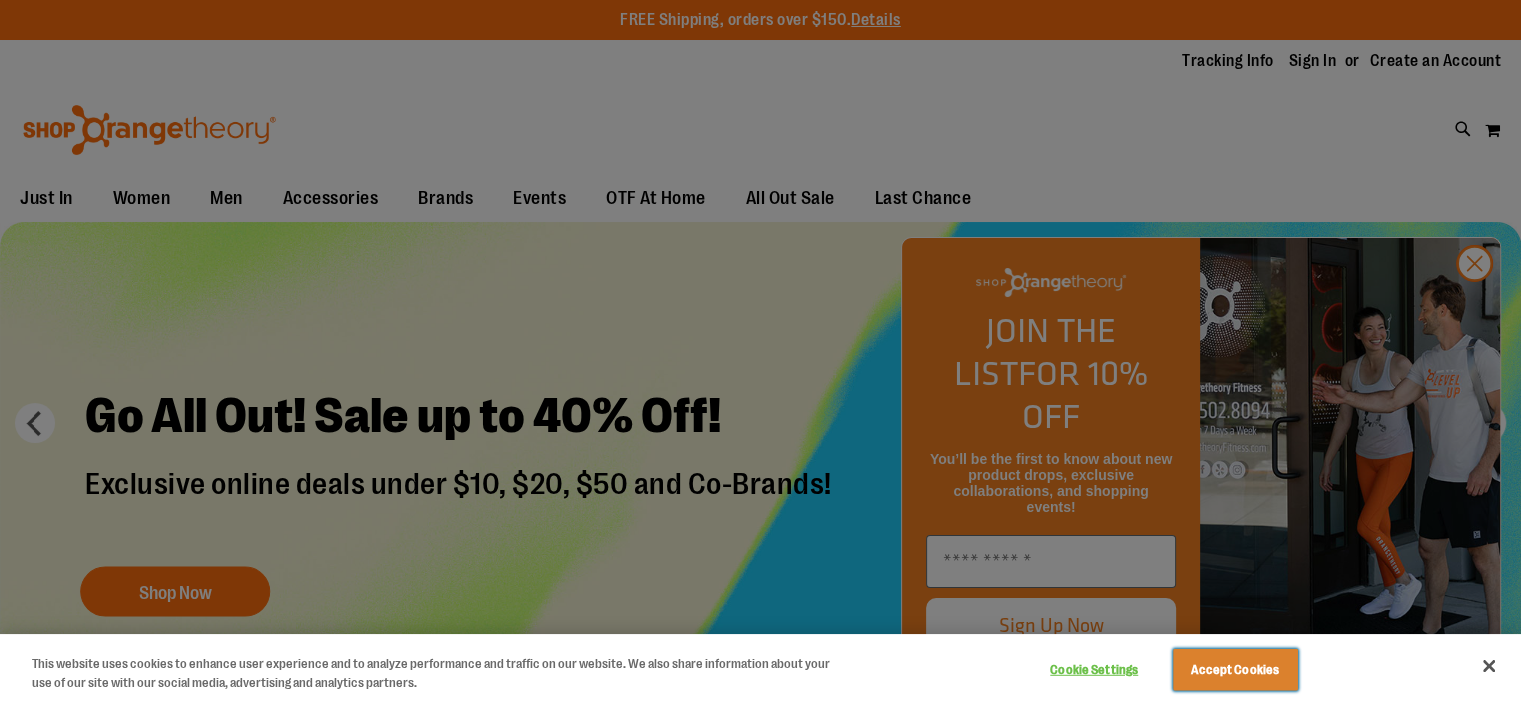 click on "Accept Cookies" at bounding box center (1235, 670) 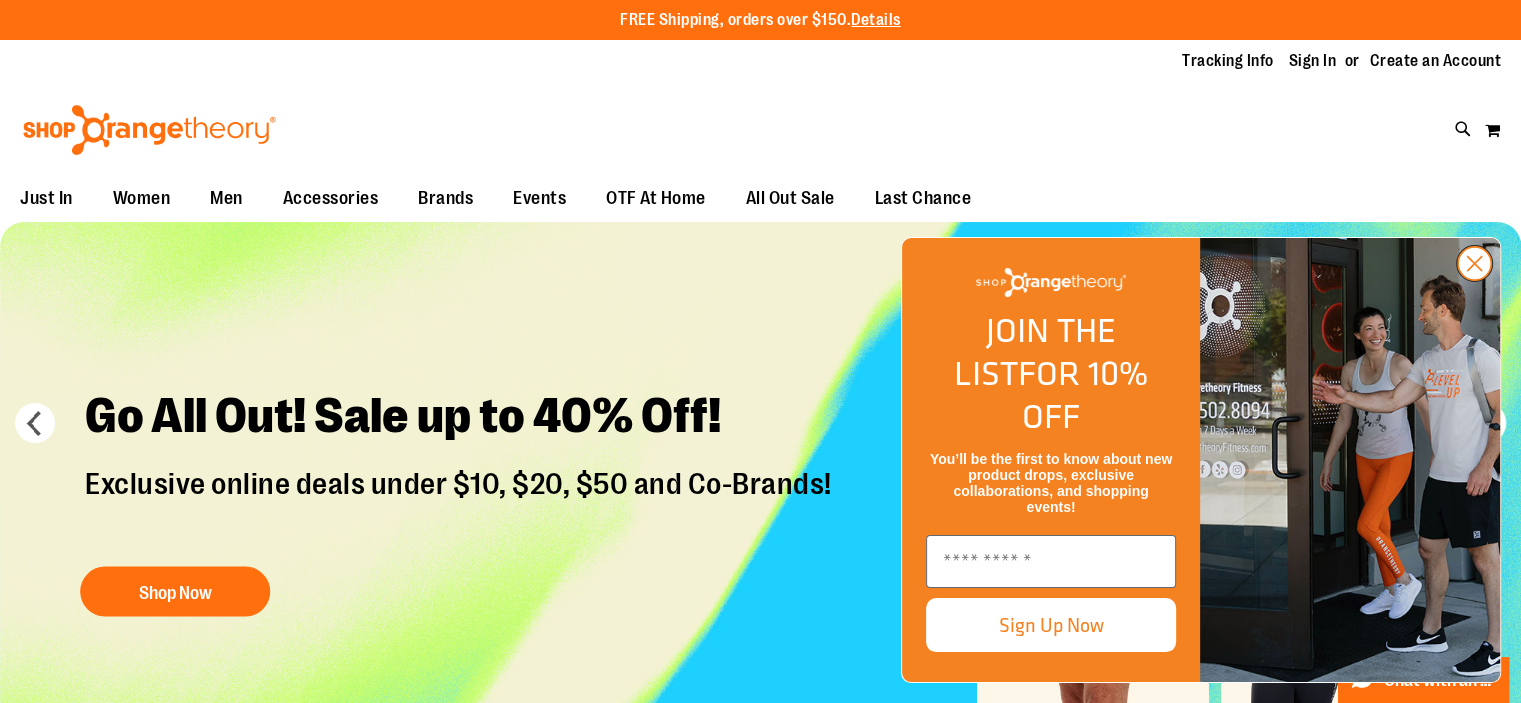 click 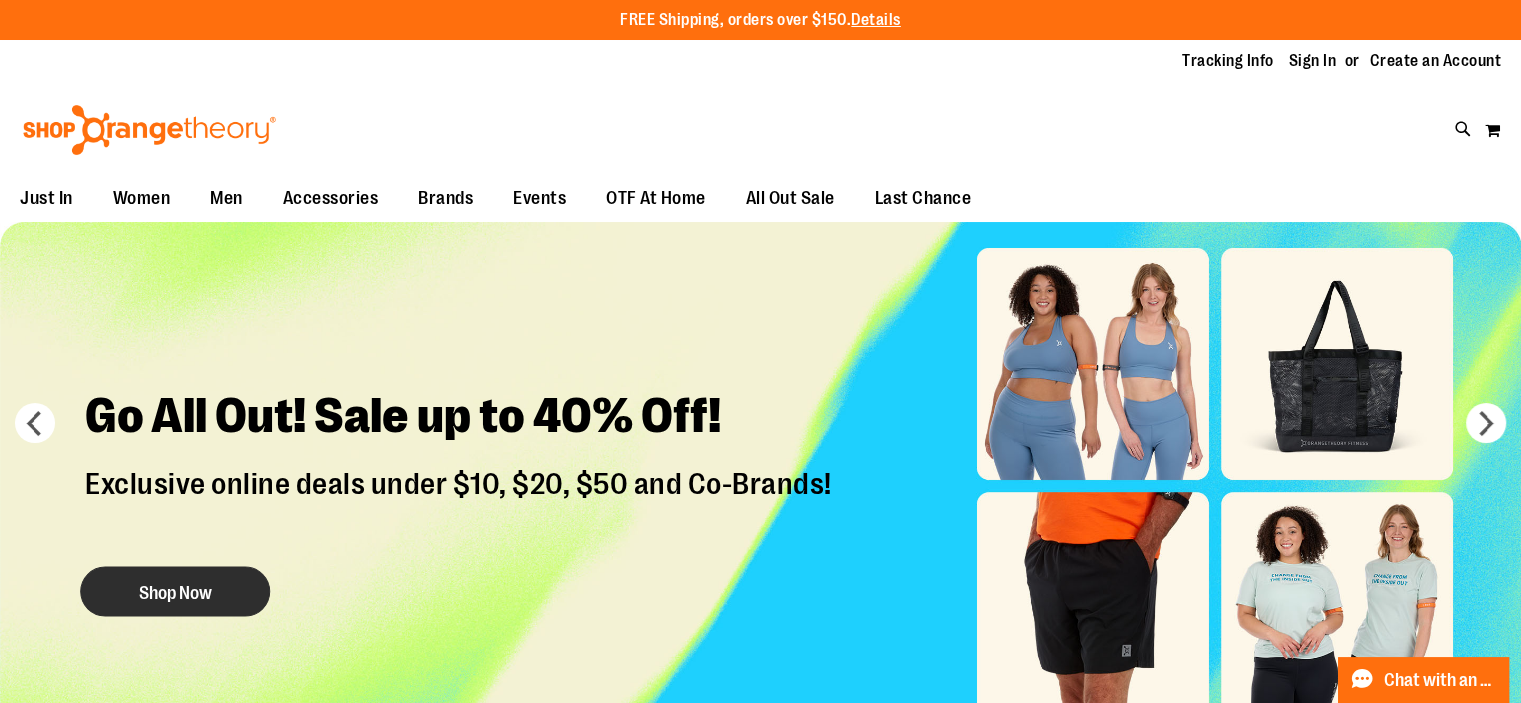 click on "Shop Now" at bounding box center (175, 591) 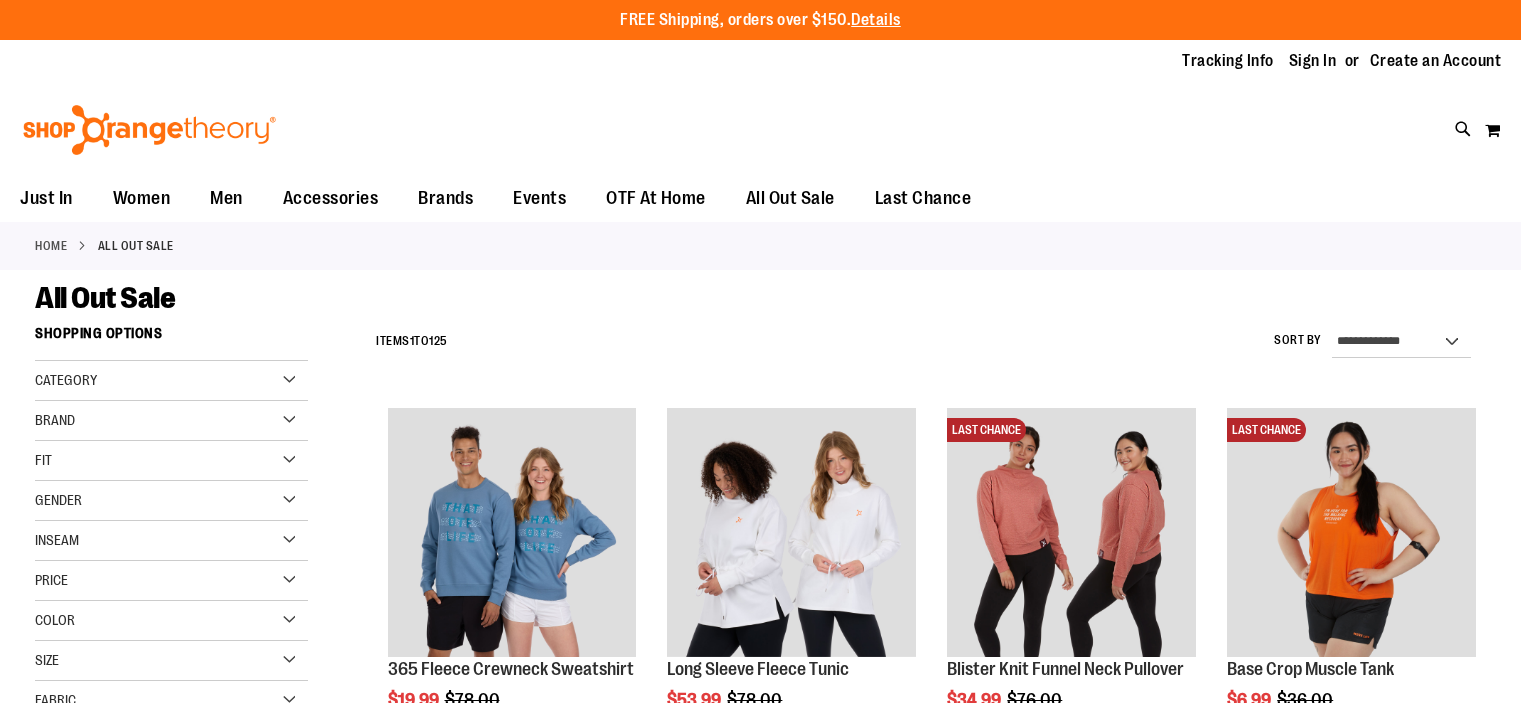 scroll, scrollTop: 0, scrollLeft: 0, axis: both 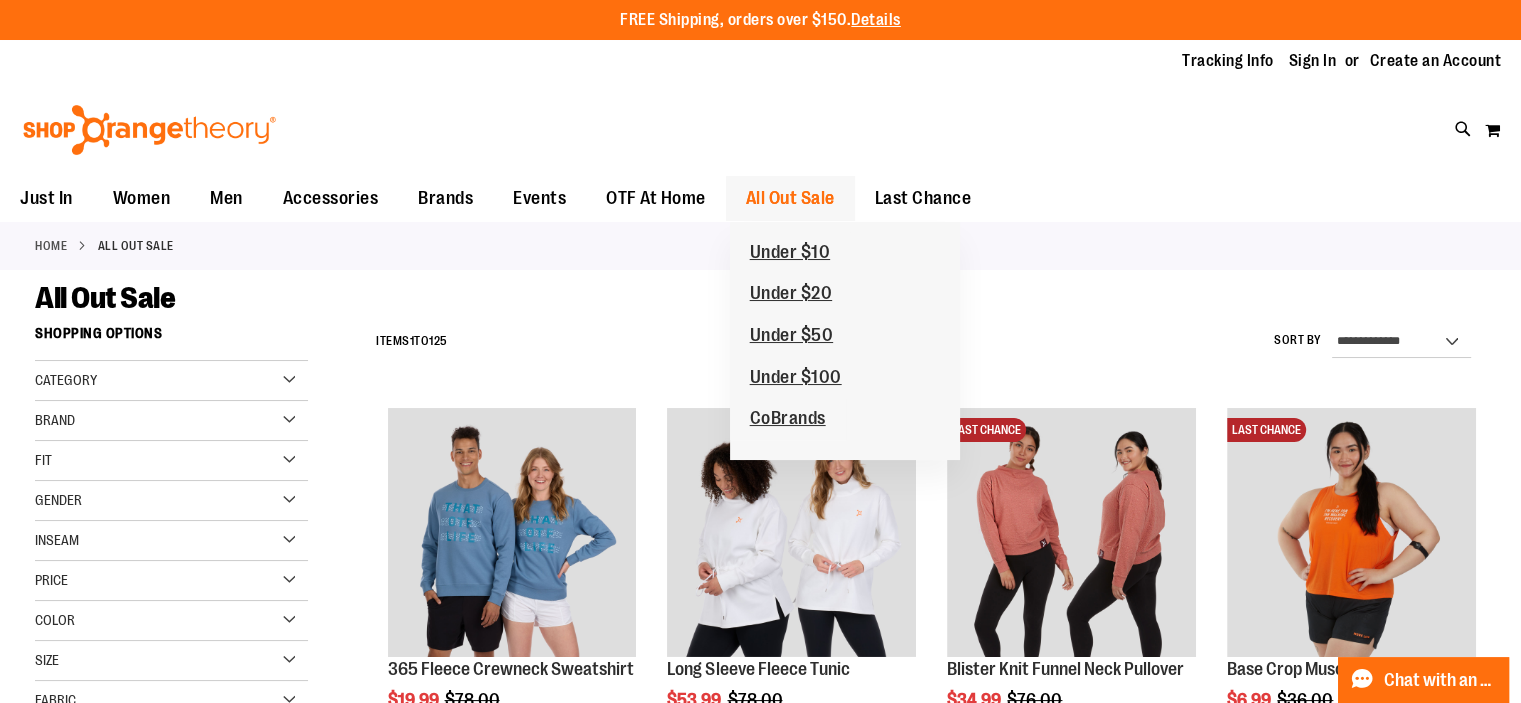 click on "All Out Sale" at bounding box center [790, 198] 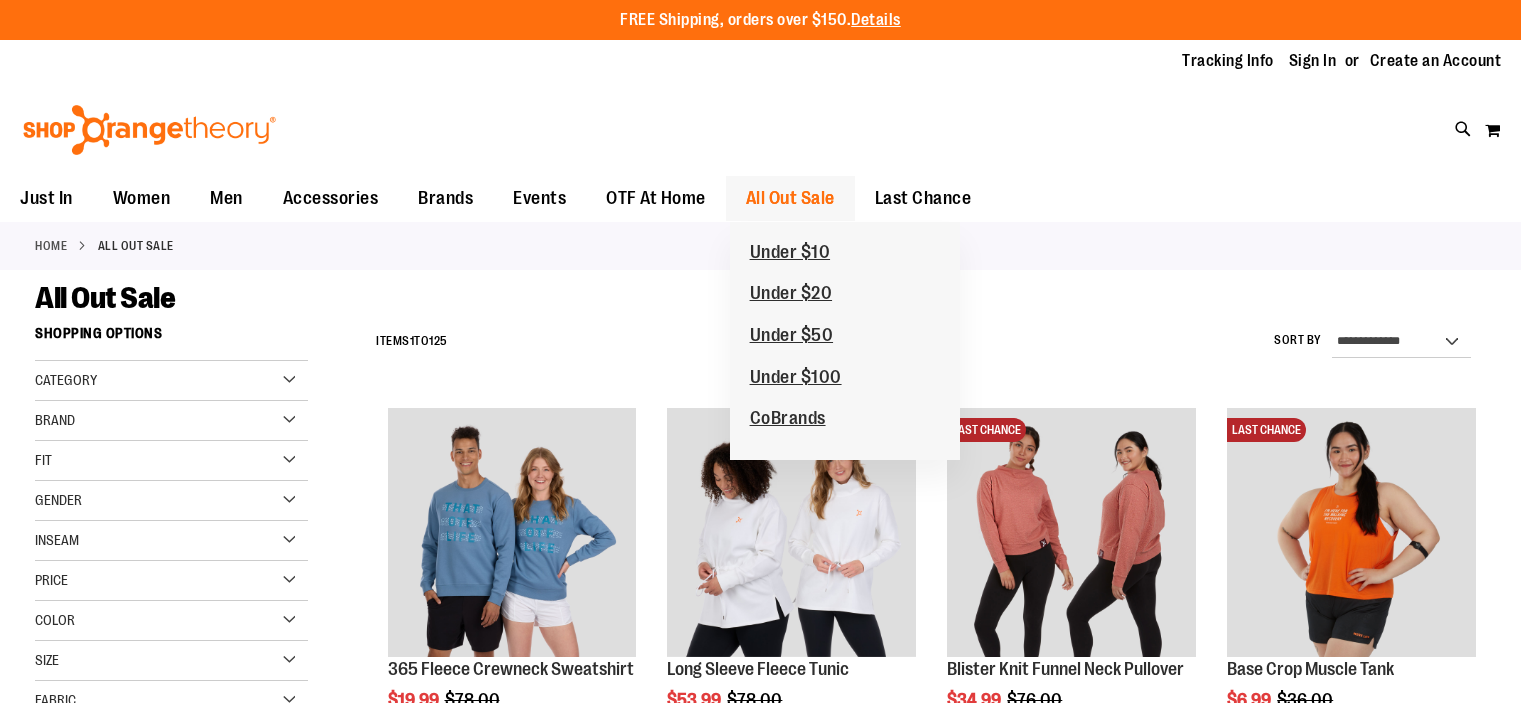 scroll, scrollTop: 0, scrollLeft: 0, axis: both 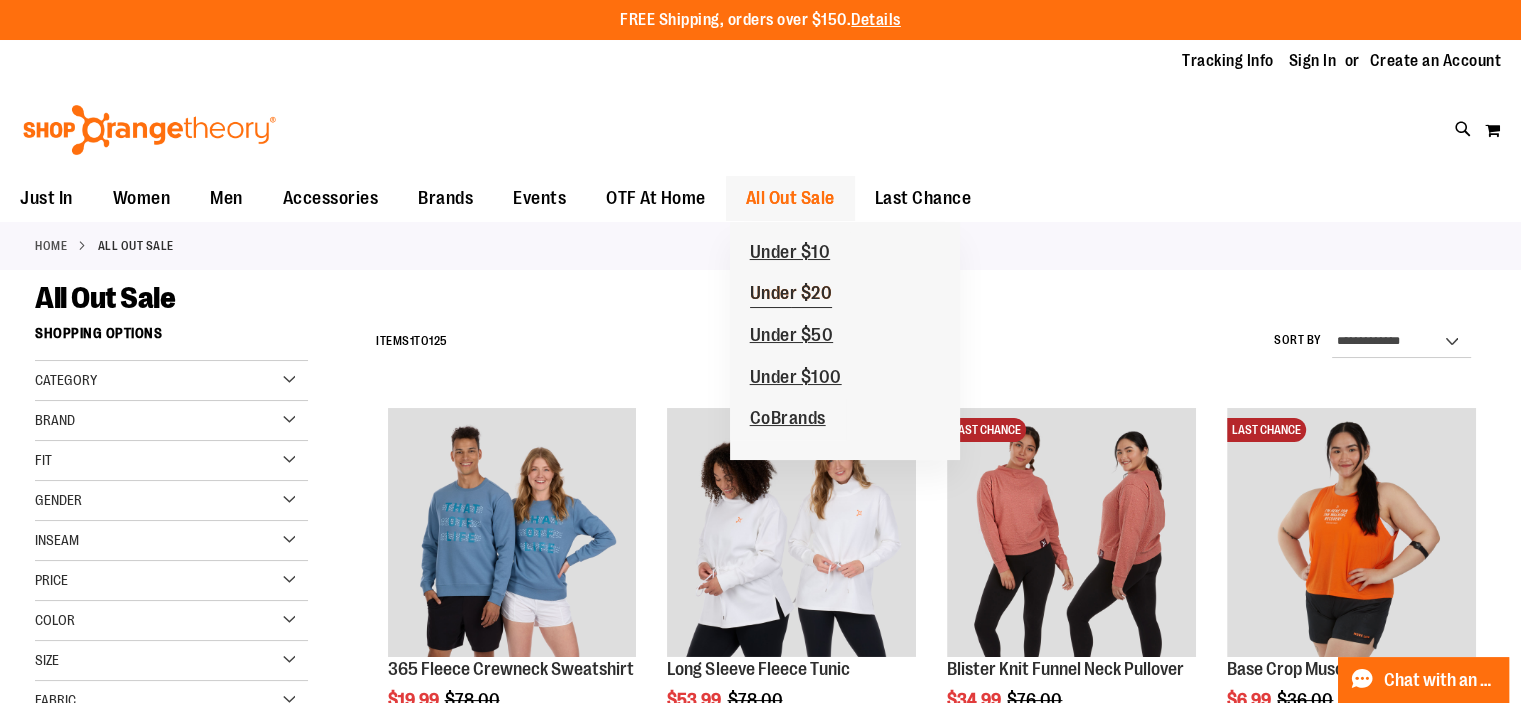 click on "Under $20" at bounding box center [791, 295] 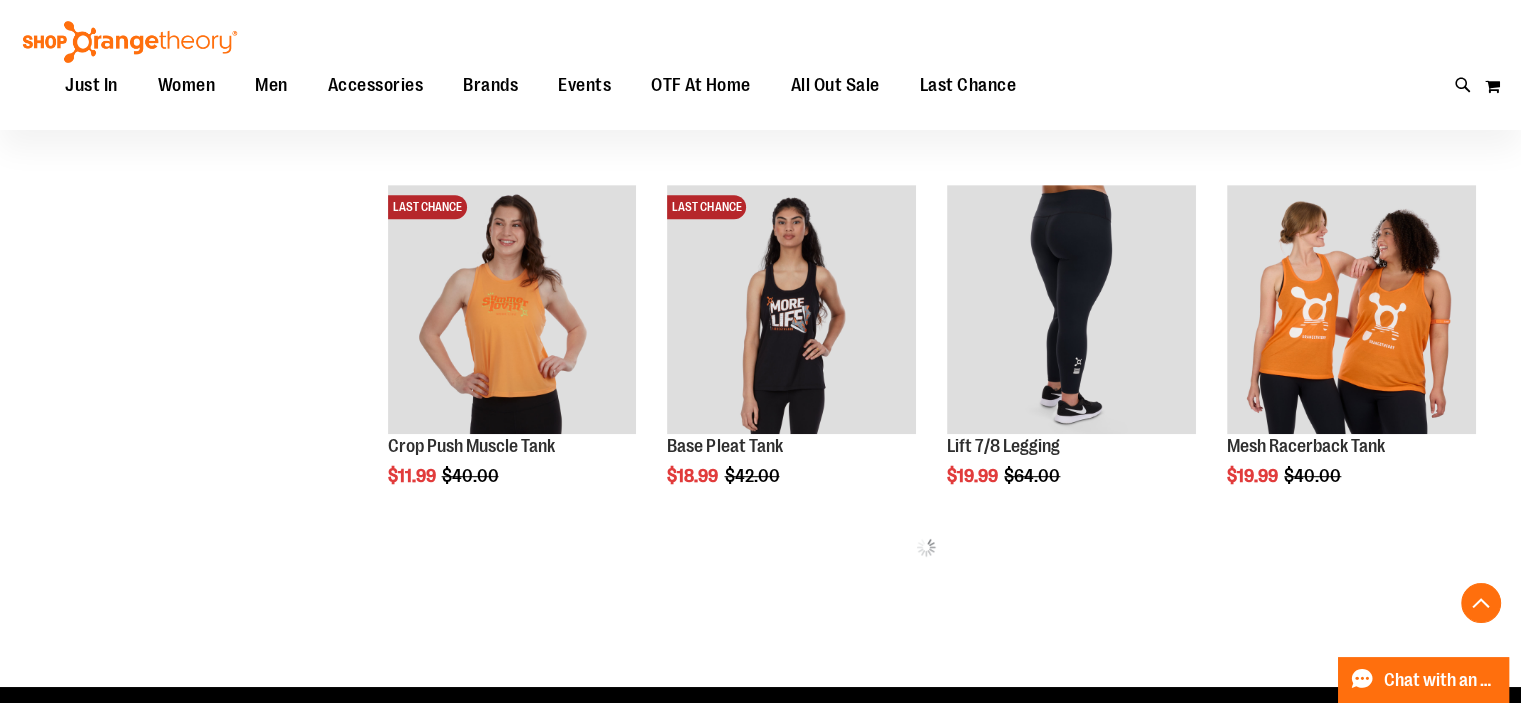 scroll, scrollTop: 938, scrollLeft: 0, axis: vertical 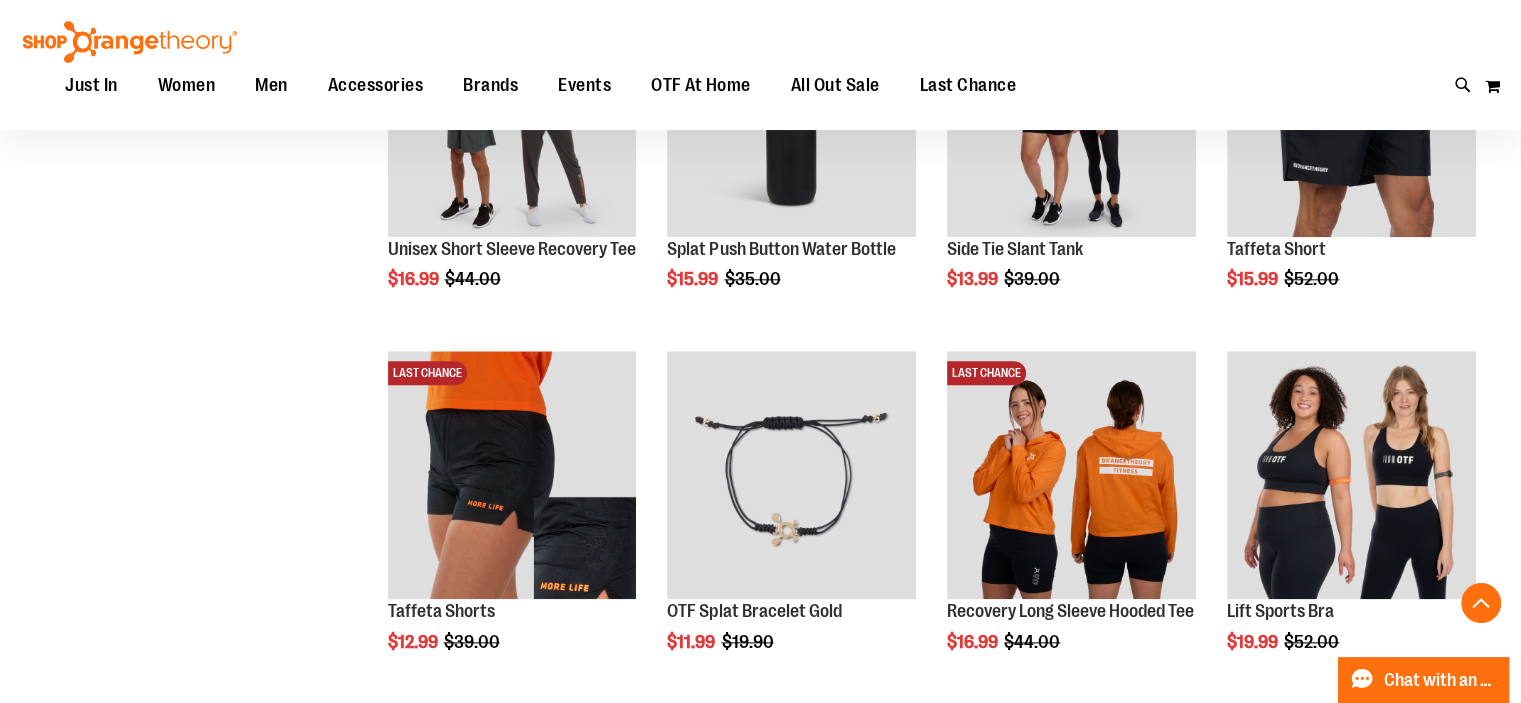 click on "Skip to Content
The store will not work correctly when cookies are disabled.
FREE Shipping, orders over $150.  Details
To order the Spring Dri Tri event bundle please email  shoporangetheory@bdainc.com .
Tracking Info
Sign In
Return to Procurement
Create an Account
Toggle Nav
Search" at bounding box center [760, -1882] 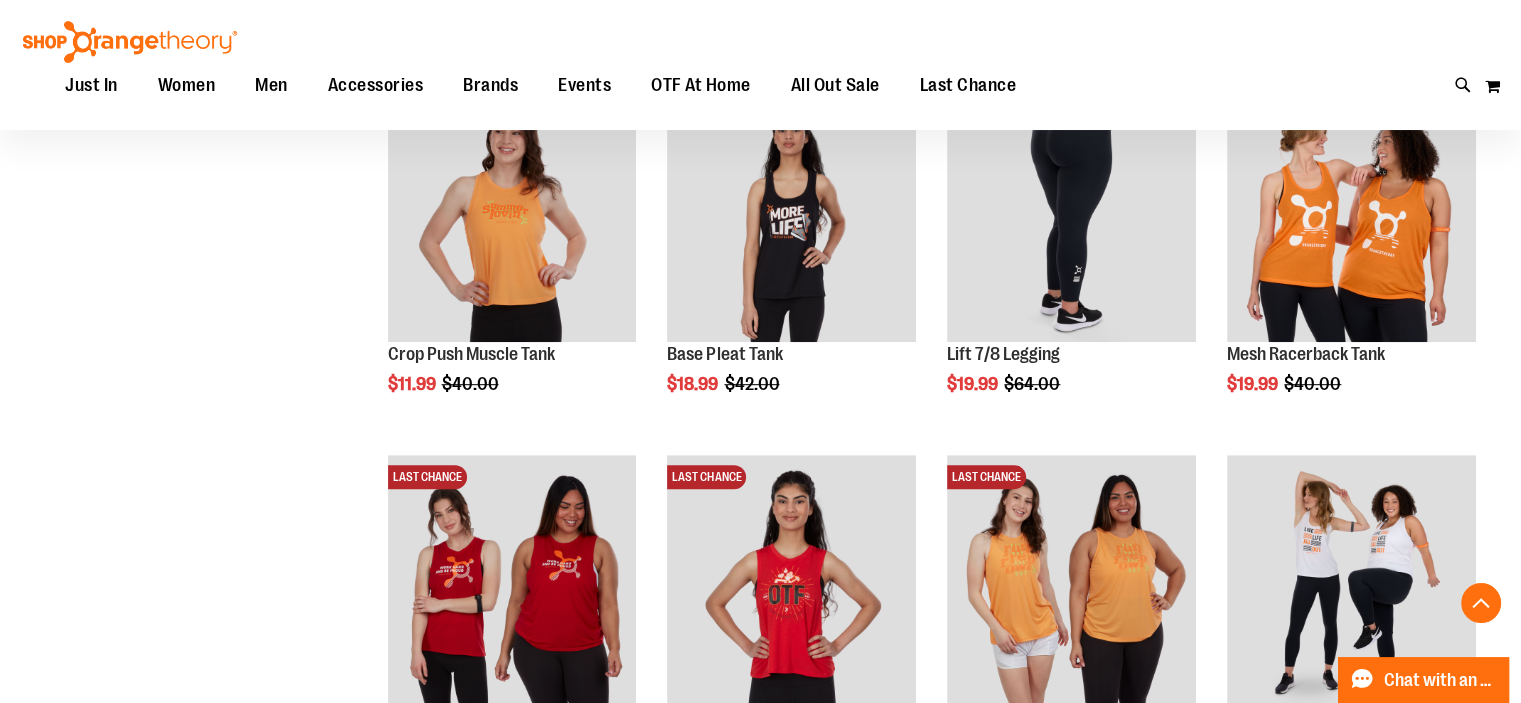 scroll, scrollTop: 964, scrollLeft: 0, axis: vertical 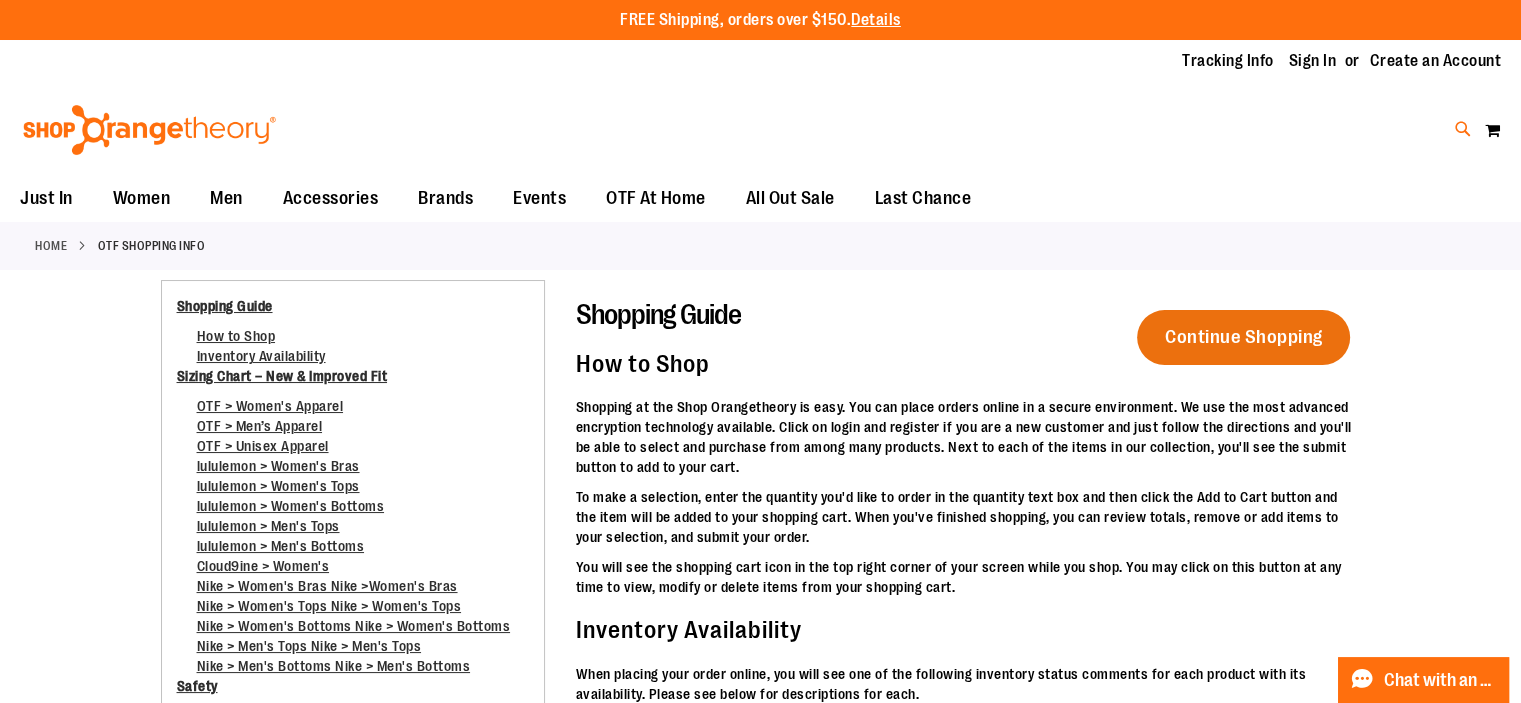 click at bounding box center [1463, 129] 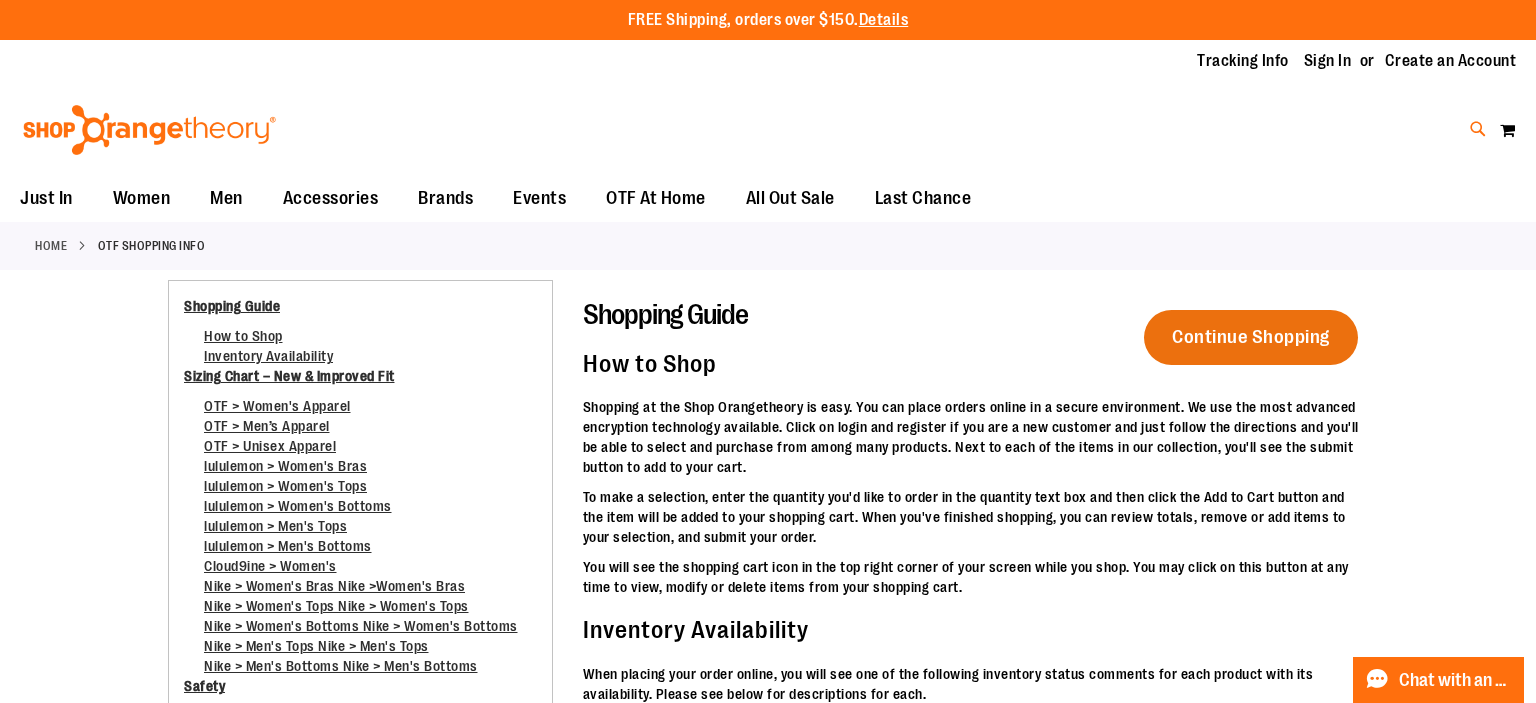 type on "**********" 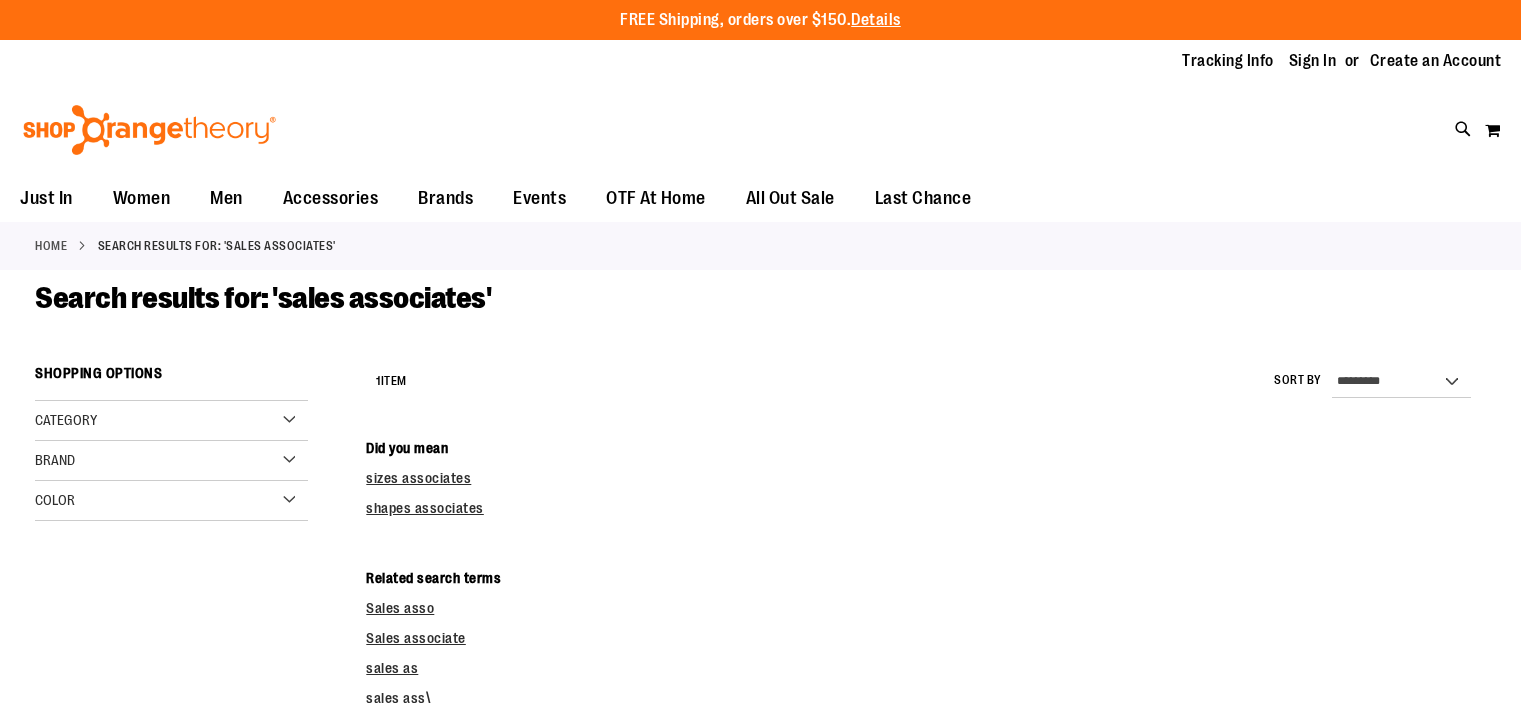 scroll, scrollTop: 0, scrollLeft: 0, axis: both 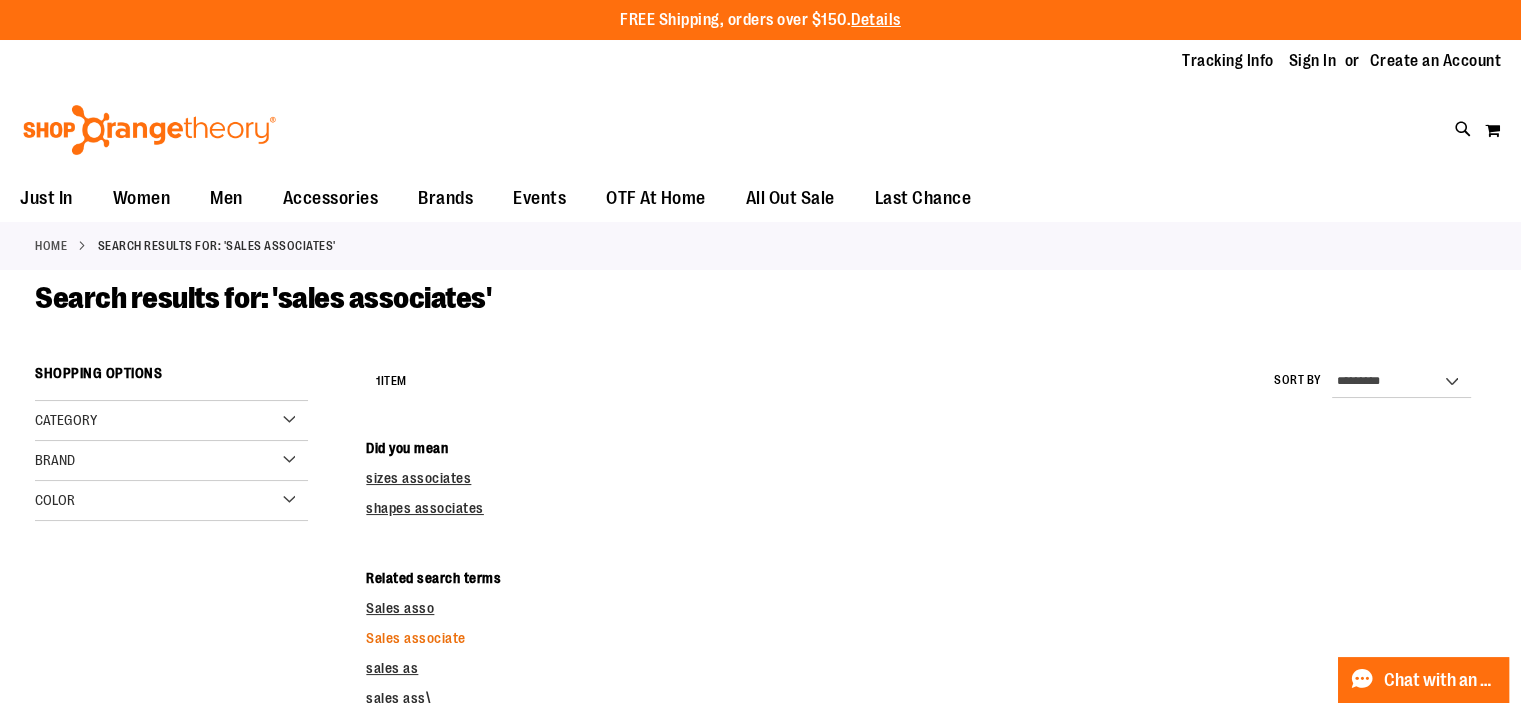 click on "Sales associate" at bounding box center [416, 638] 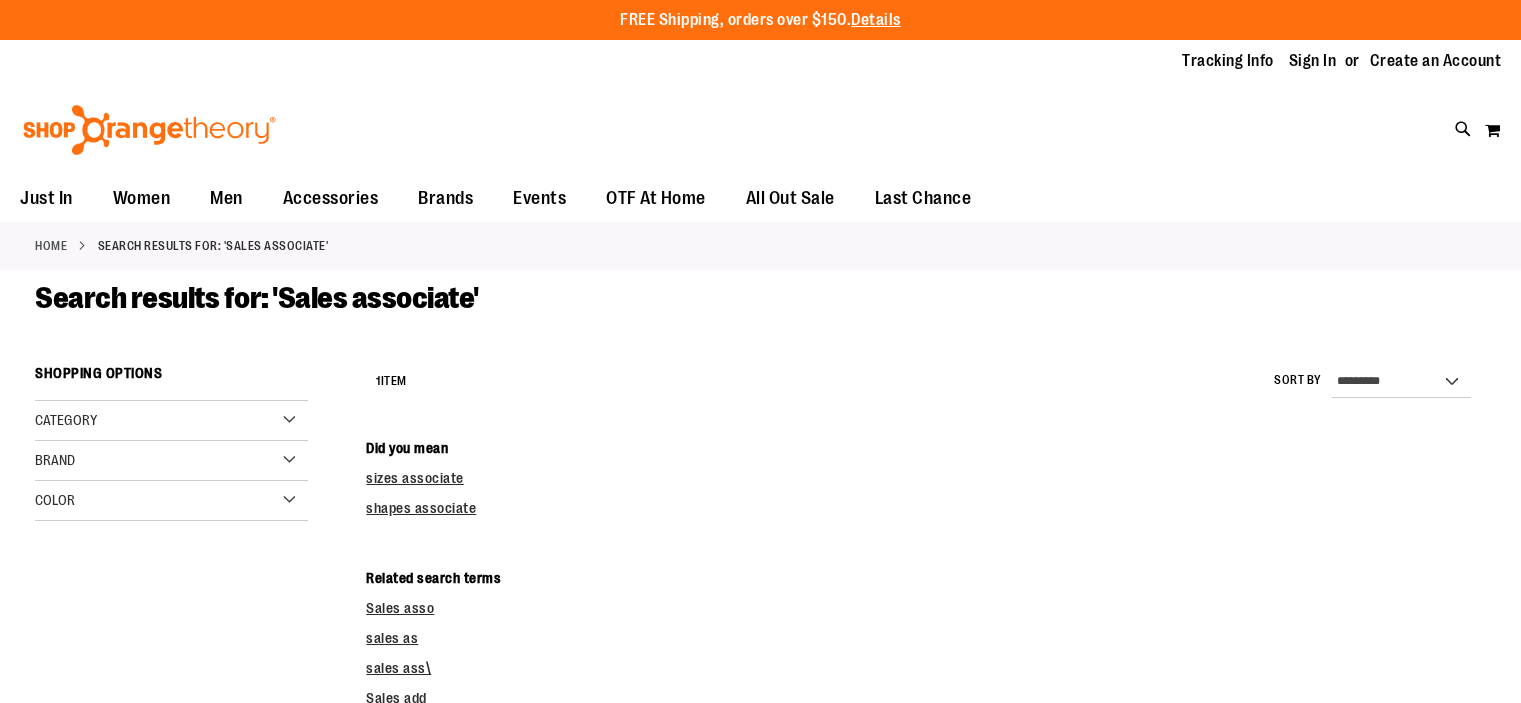 scroll, scrollTop: 0, scrollLeft: 0, axis: both 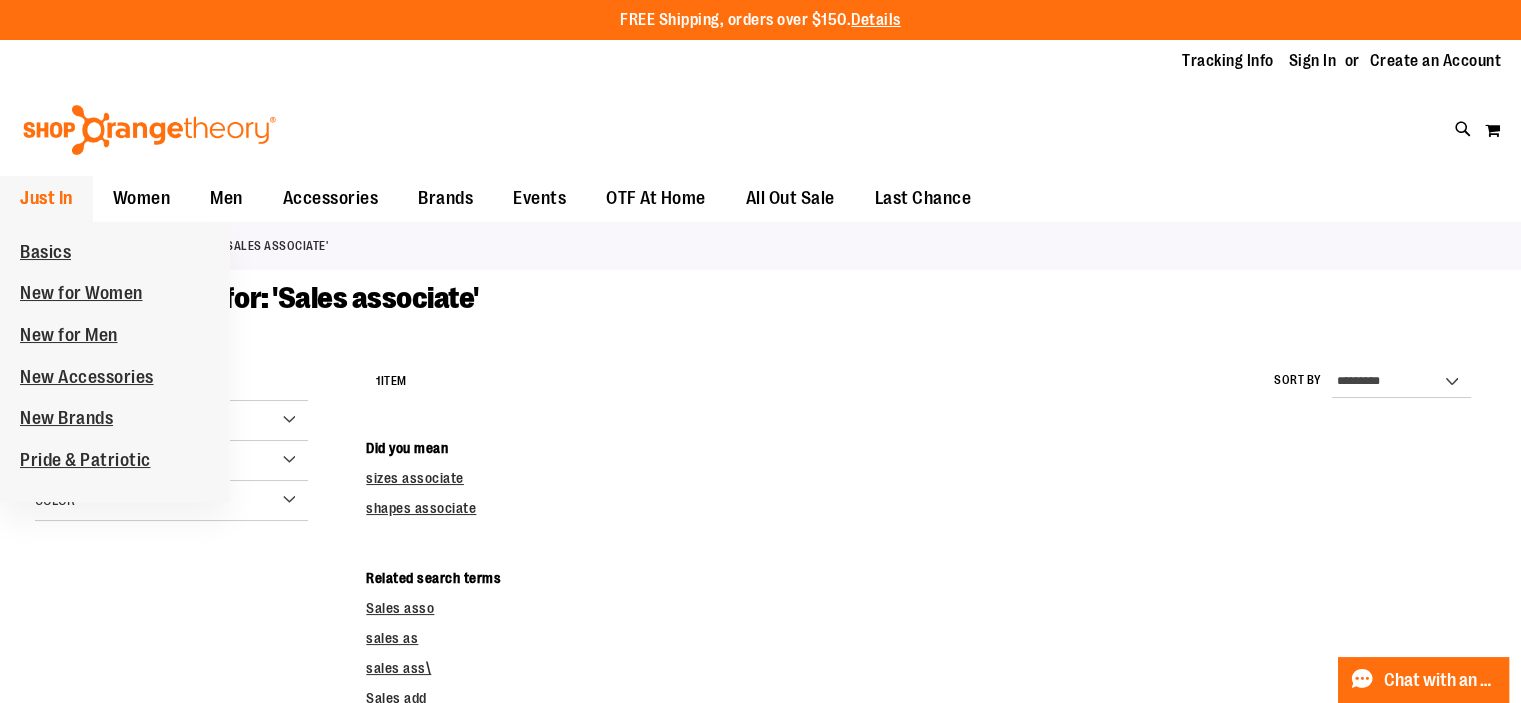 click on "Just In" at bounding box center [46, 198] 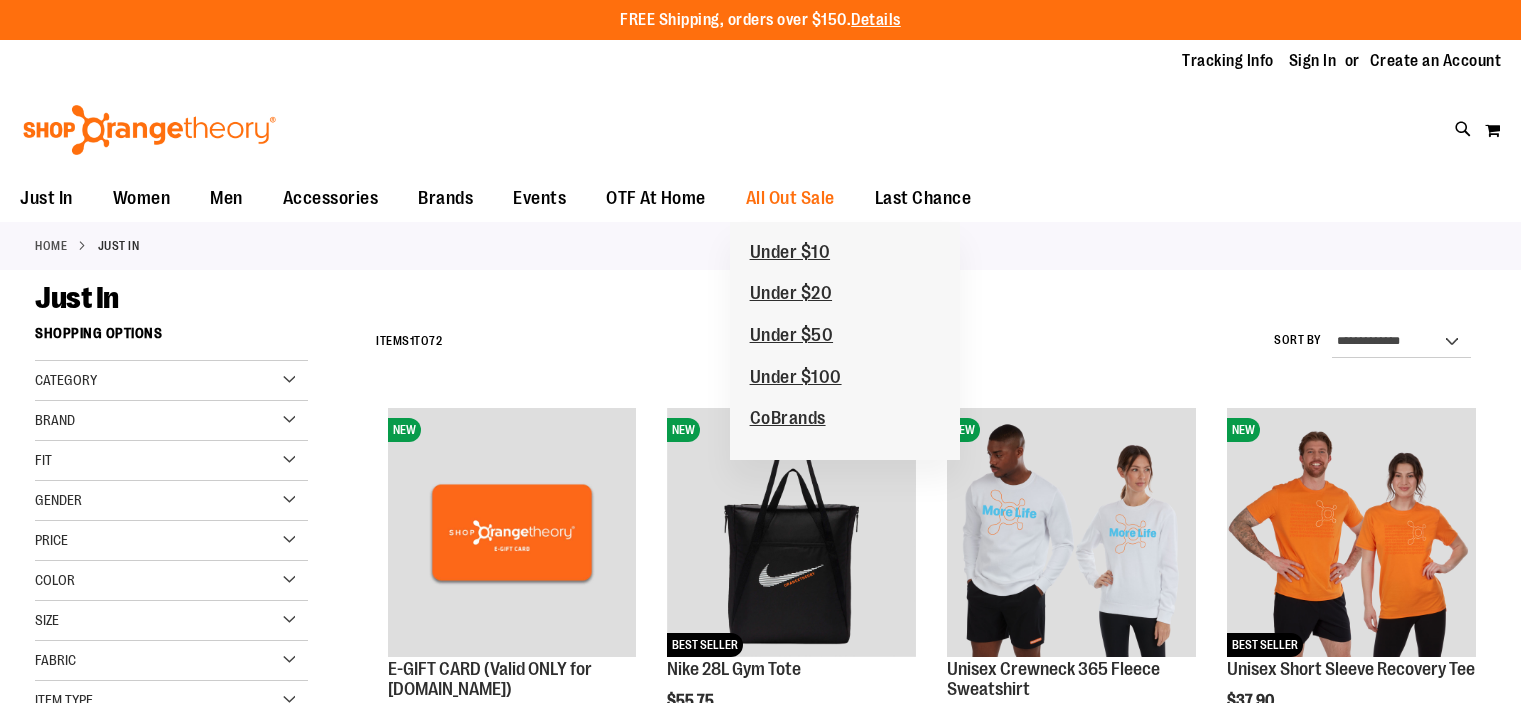 scroll, scrollTop: 0, scrollLeft: 0, axis: both 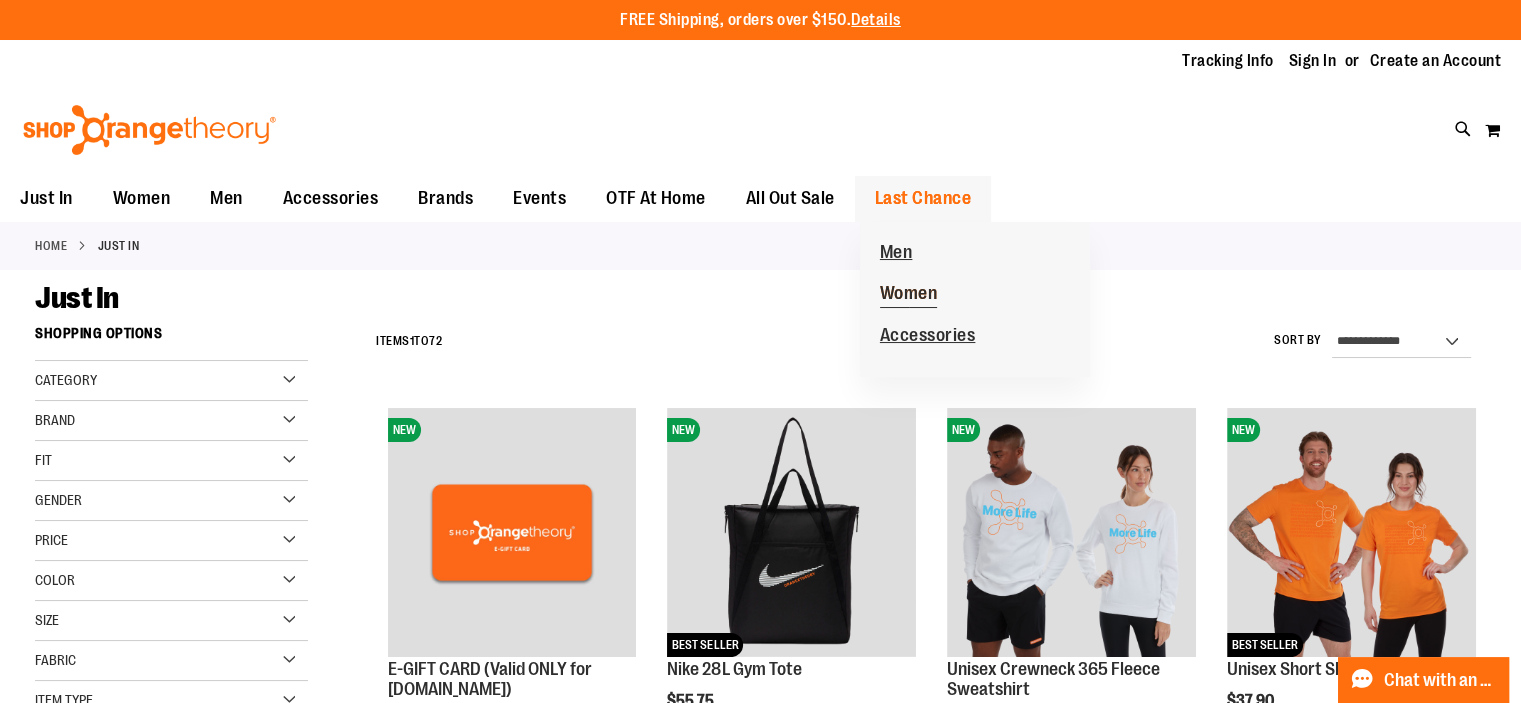 click on "Women" at bounding box center (909, 295) 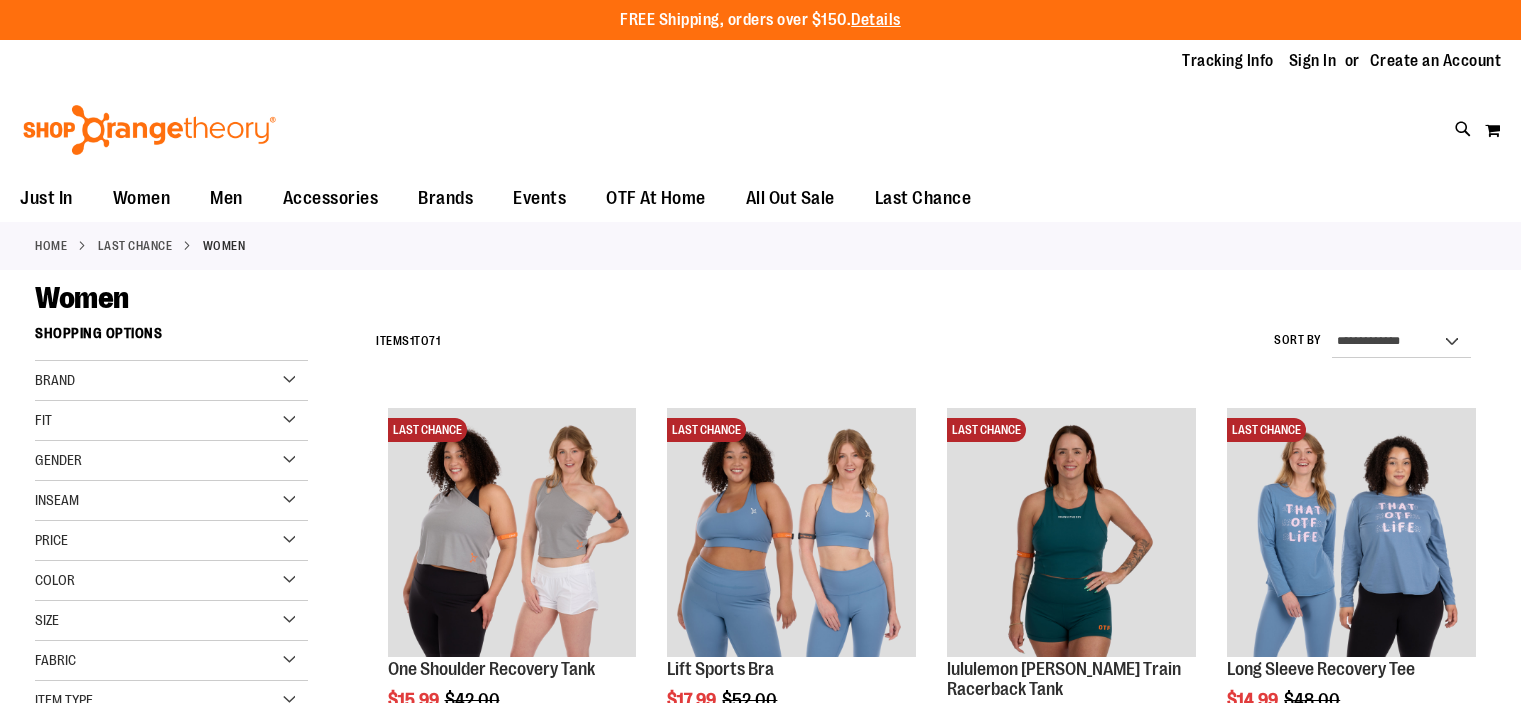 scroll, scrollTop: 0, scrollLeft: 0, axis: both 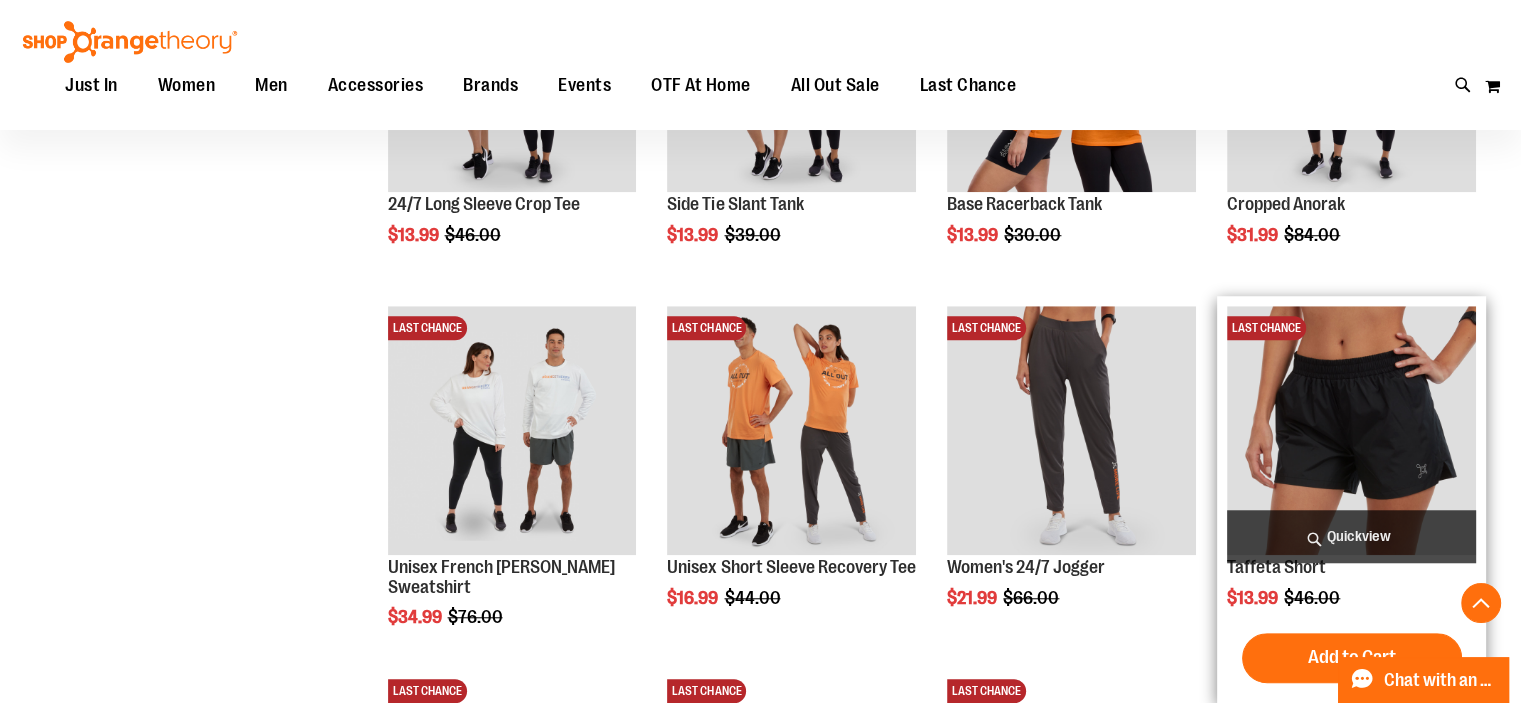 click at bounding box center [1351, 430] 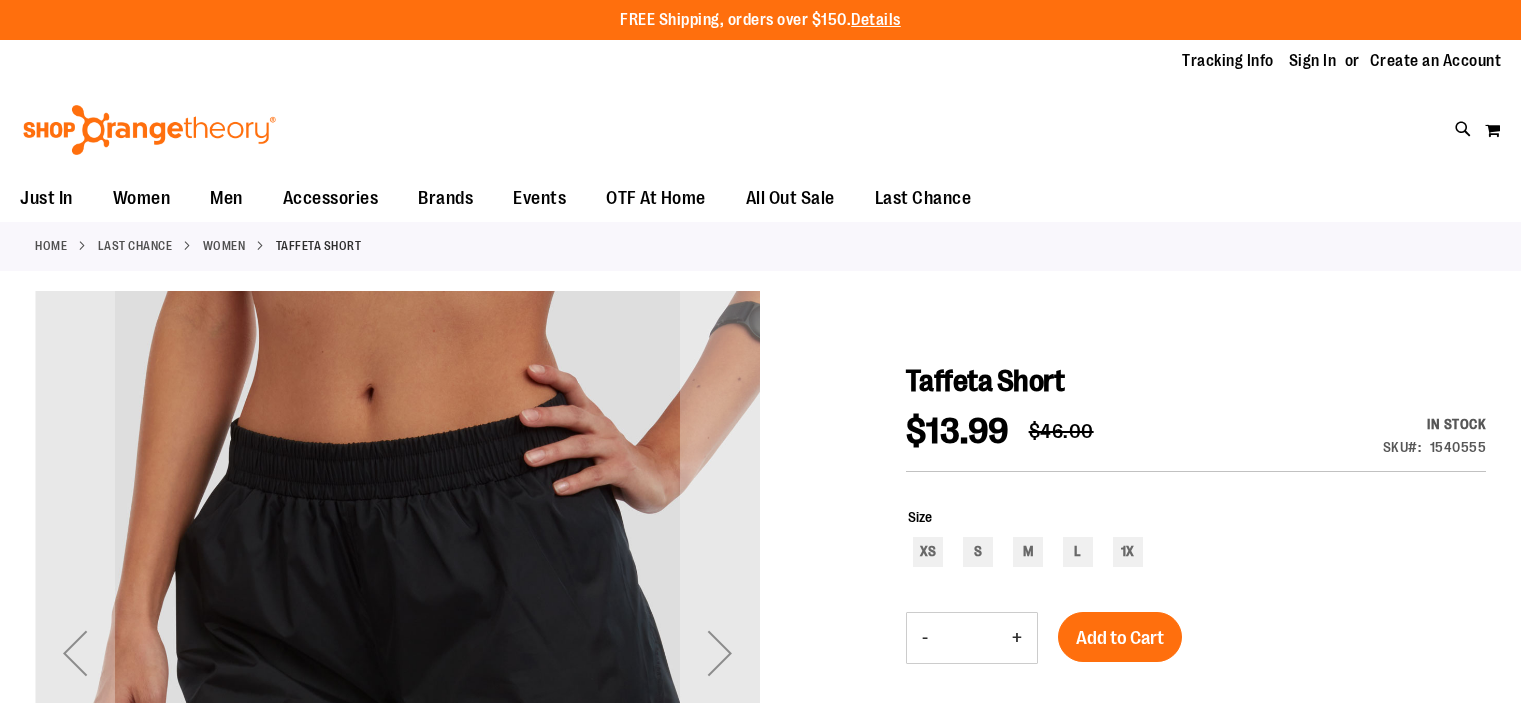 scroll, scrollTop: 0, scrollLeft: 0, axis: both 